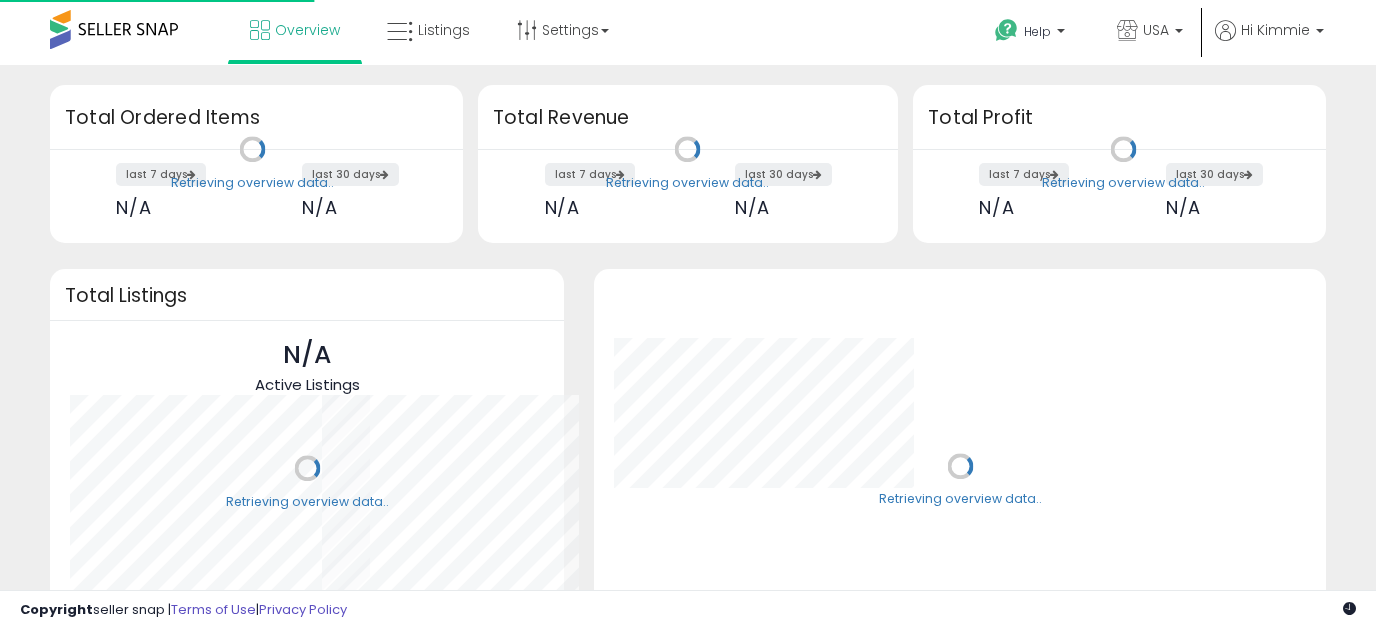 scroll, scrollTop: 0, scrollLeft: 0, axis: both 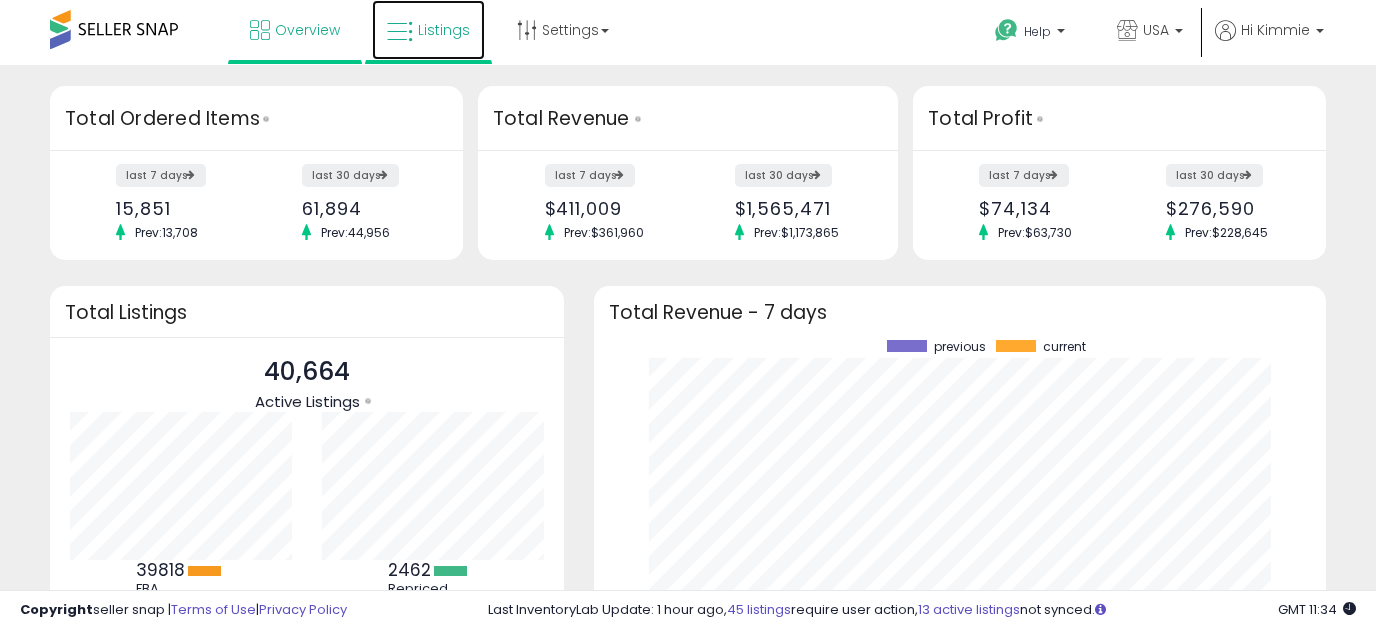 click on "Listings" at bounding box center [444, 30] 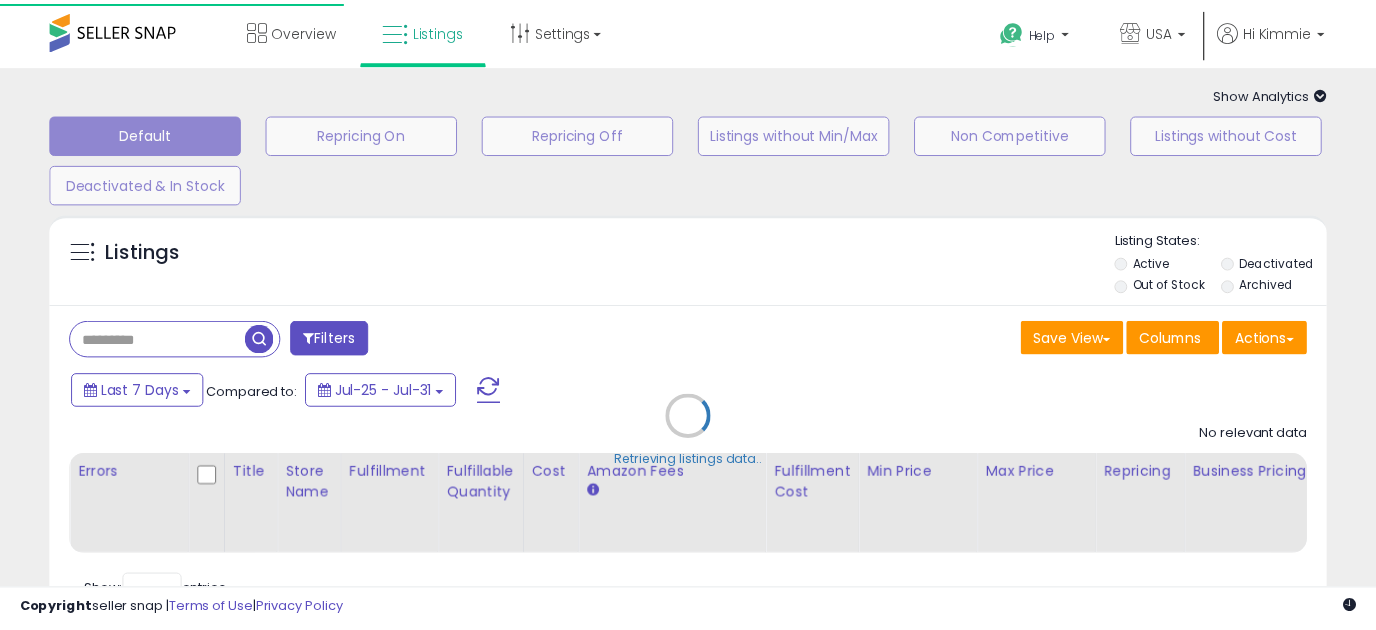 scroll, scrollTop: 0, scrollLeft: 0, axis: both 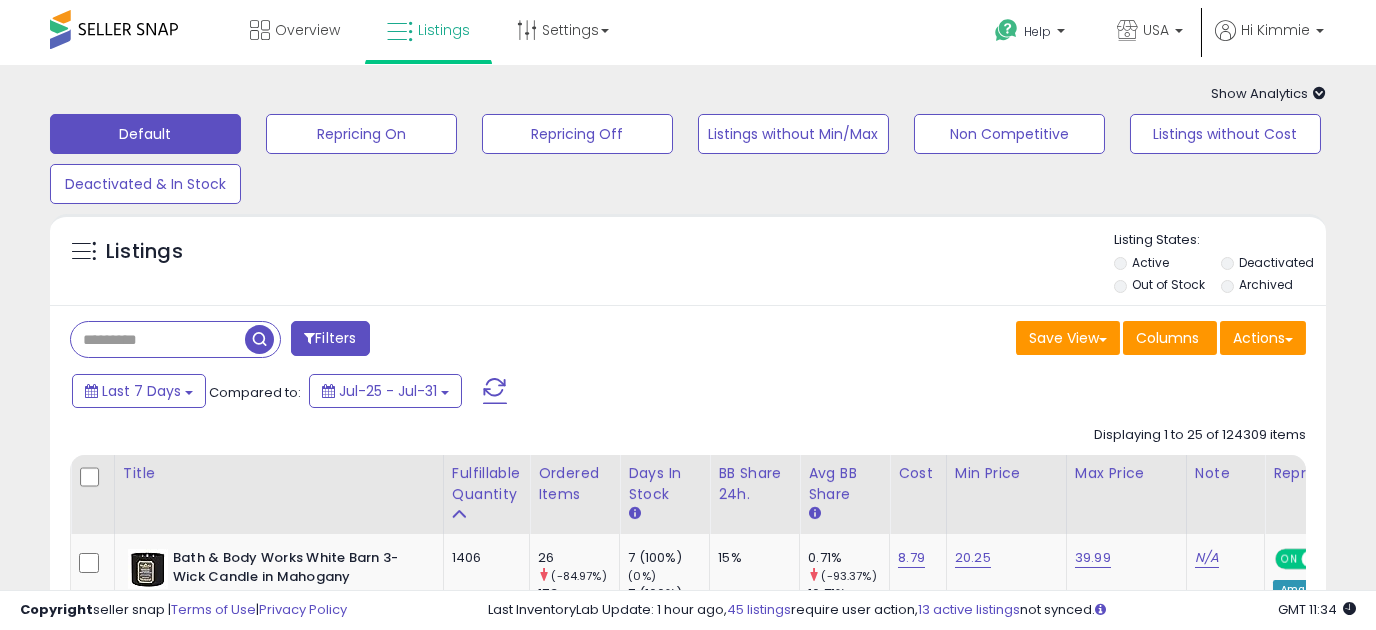 click at bounding box center [158, 339] 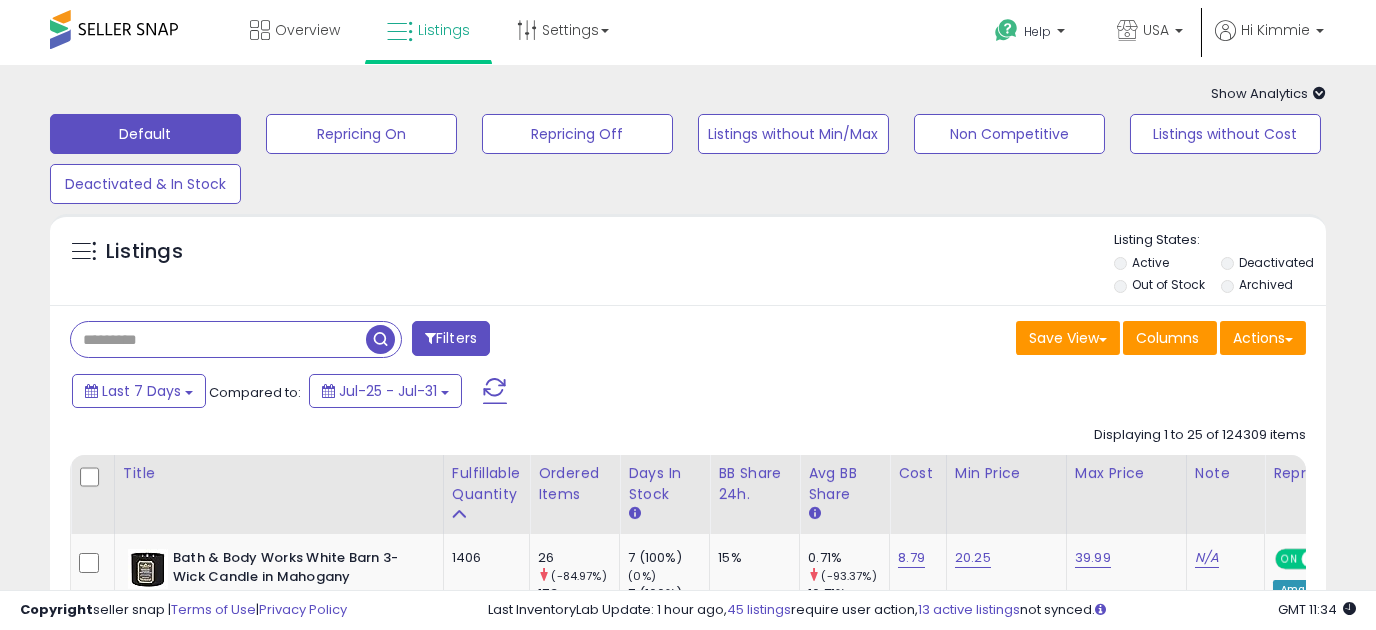 paste on "**********" 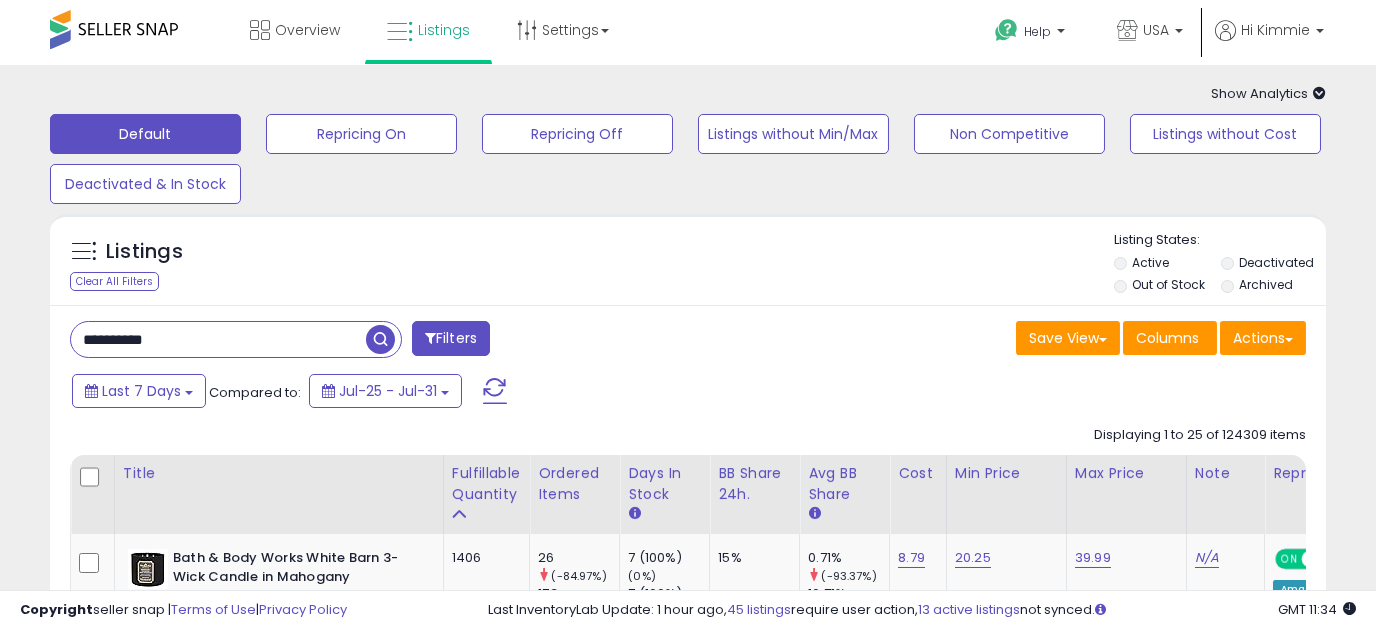 type on "**********" 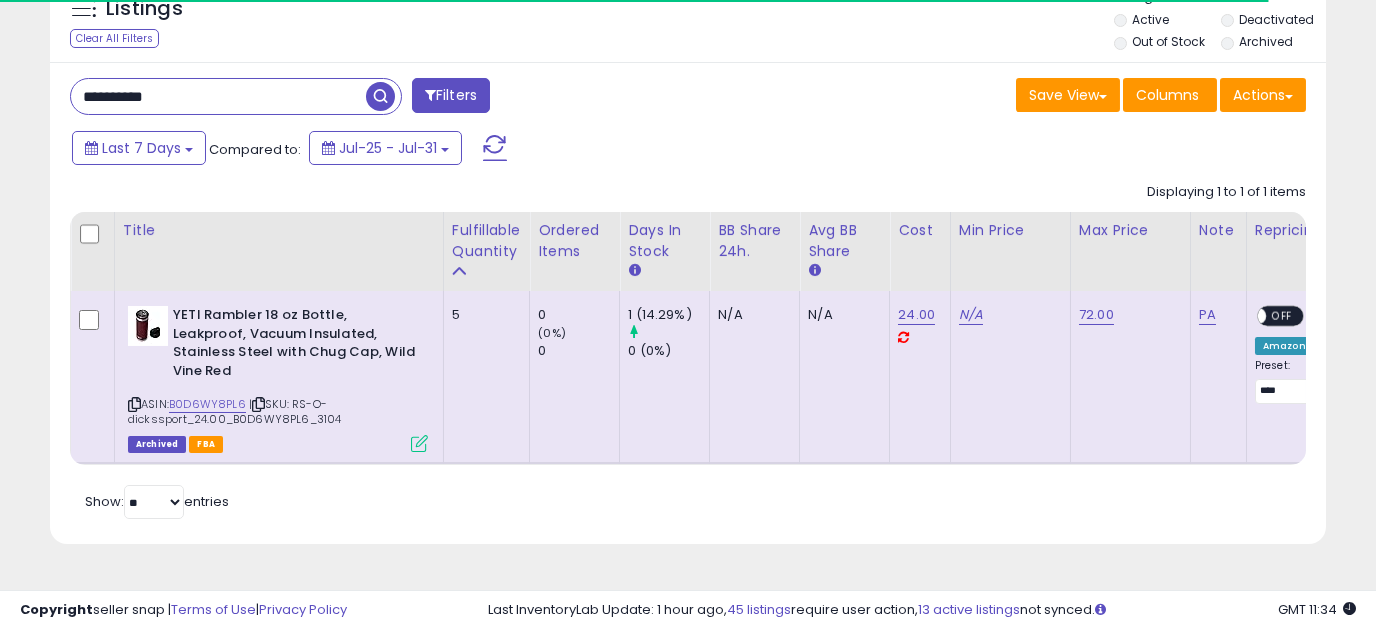scroll, scrollTop: 250, scrollLeft: 0, axis: vertical 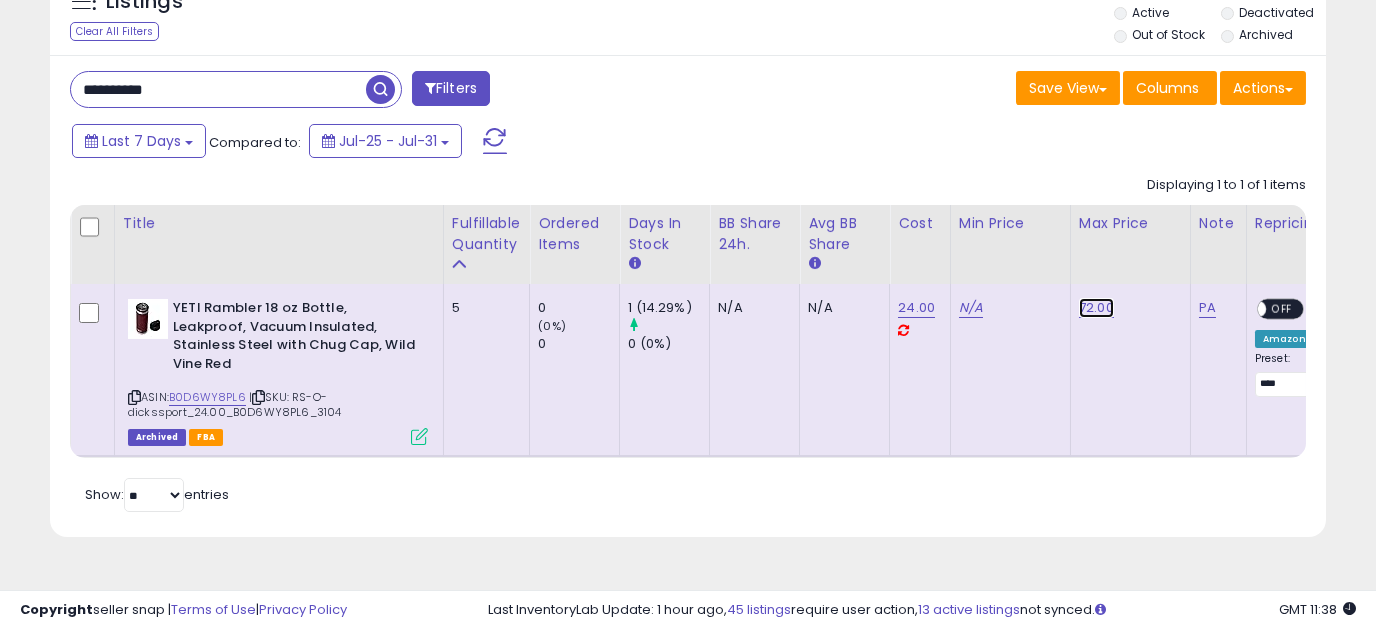 click on "72.00" at bounding box center (1096, 308) 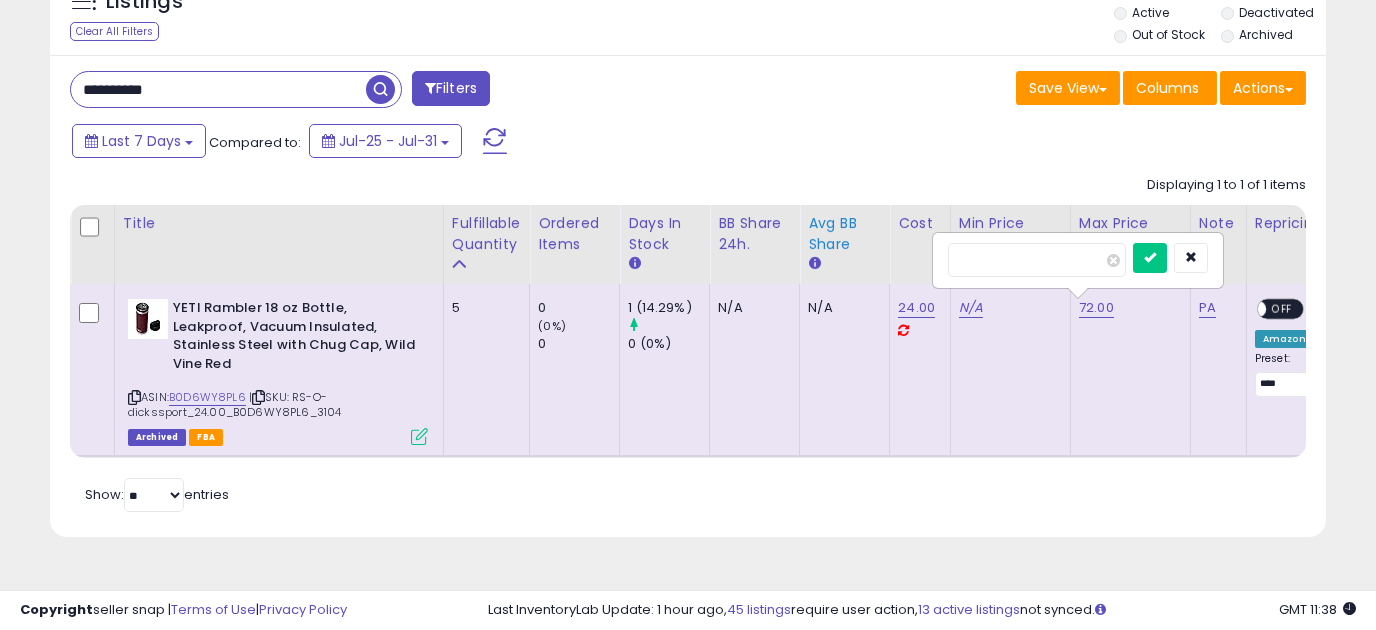 drag, startPoint x: 1057, startPoint y: 268, endPoint x: 815, endPoint y: 247, distance: 242.90945 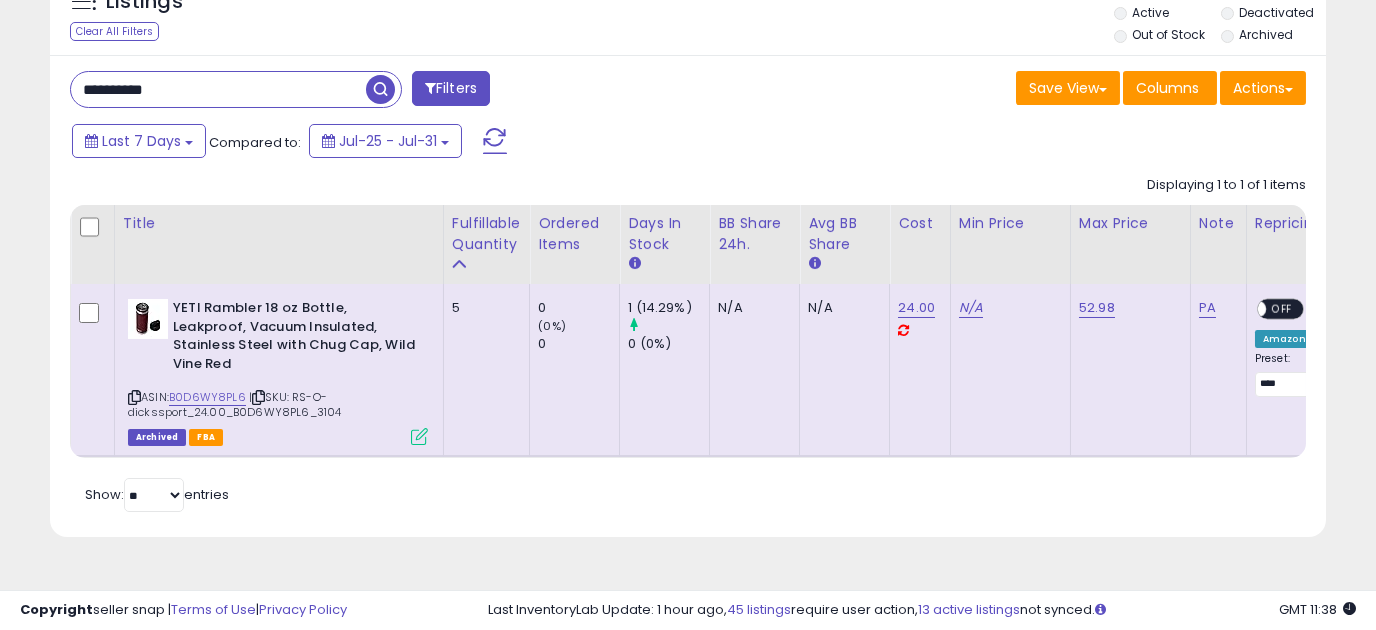drag, startPoint x: 224, startPoint y: 86, endPoint x: -53, endPoint y: 91, distance: 277.04514 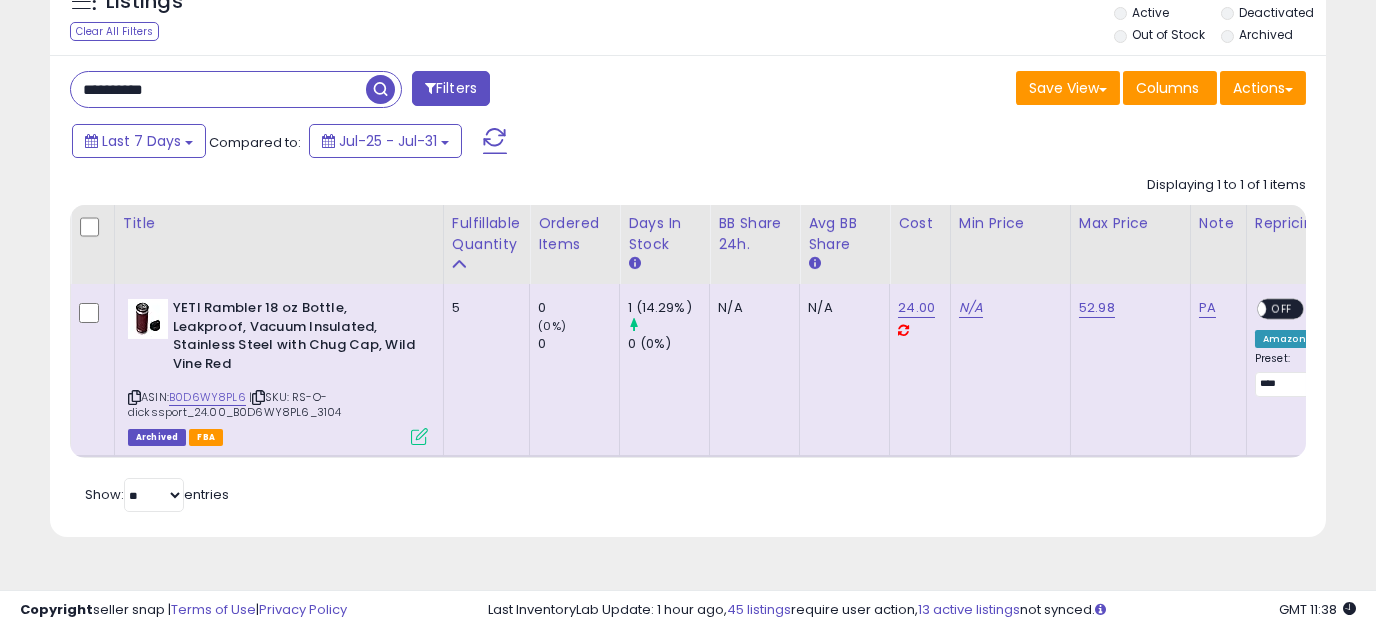 paste 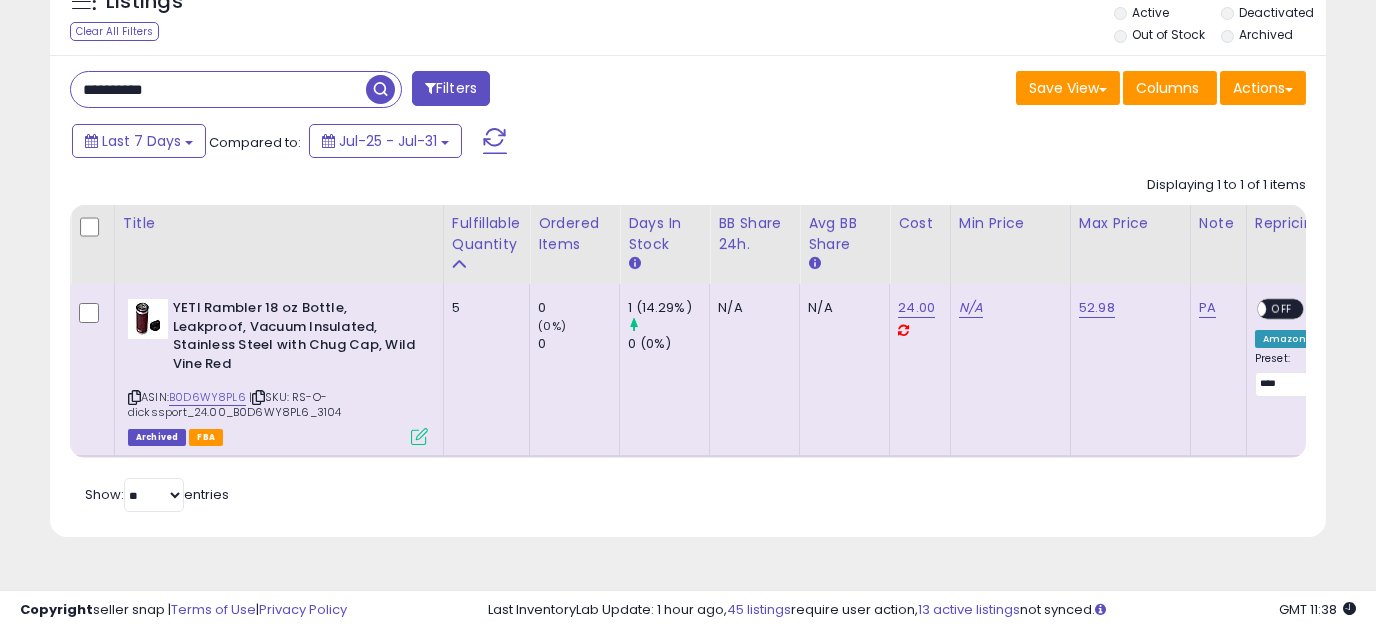 click at bounding box center (380, 89) 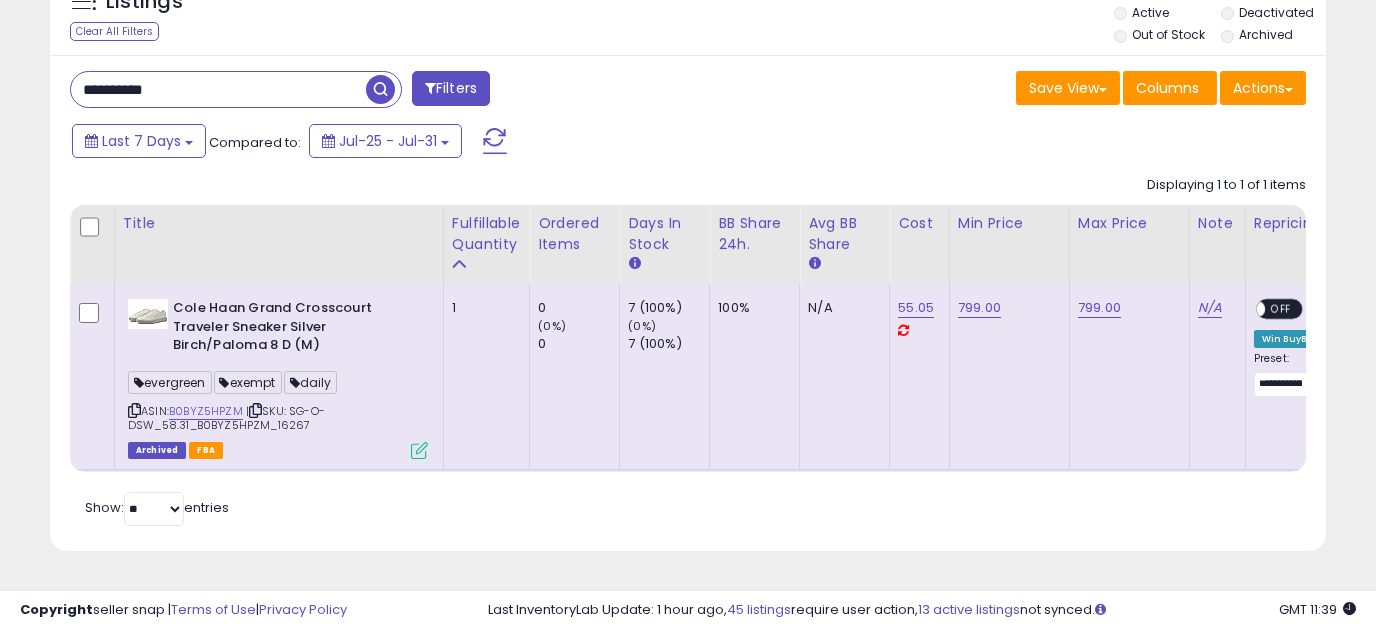 drag, startPoint x: 218, startPoint y: 79, endPoint x: 33, endPoint y: 92, distance: 185.45619 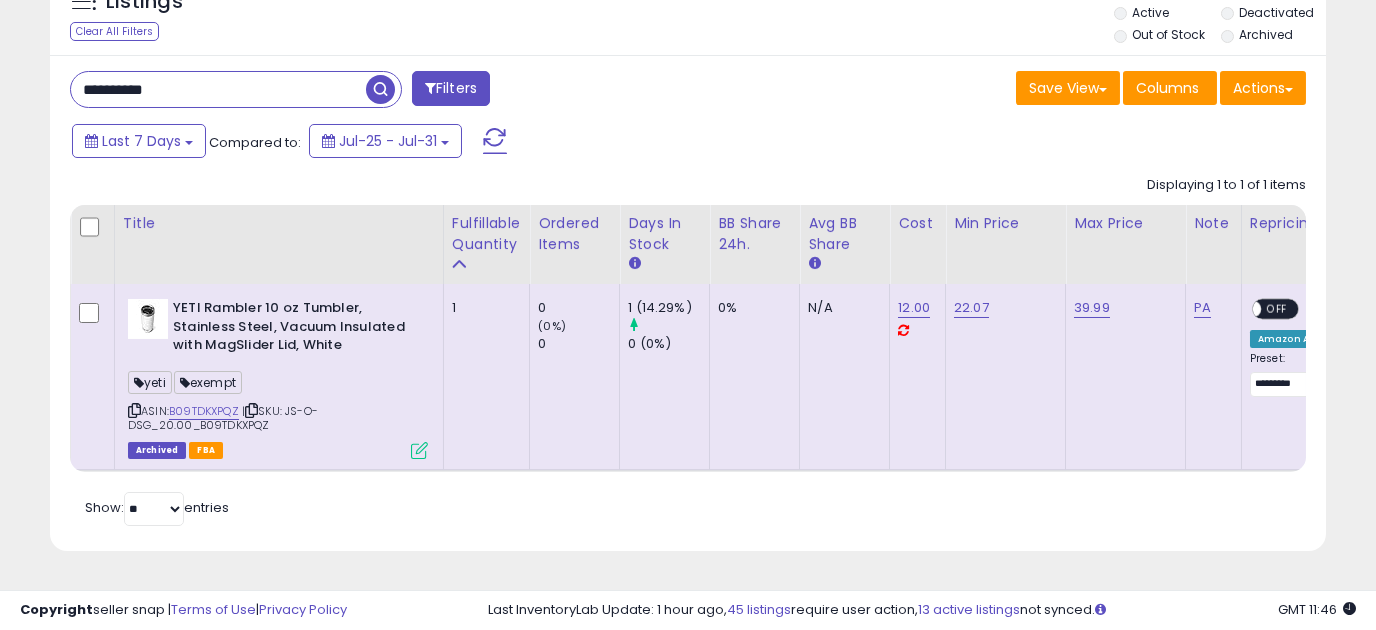 scroll, scrollTop: 0, scrollLeft: 194, axis: horizontal 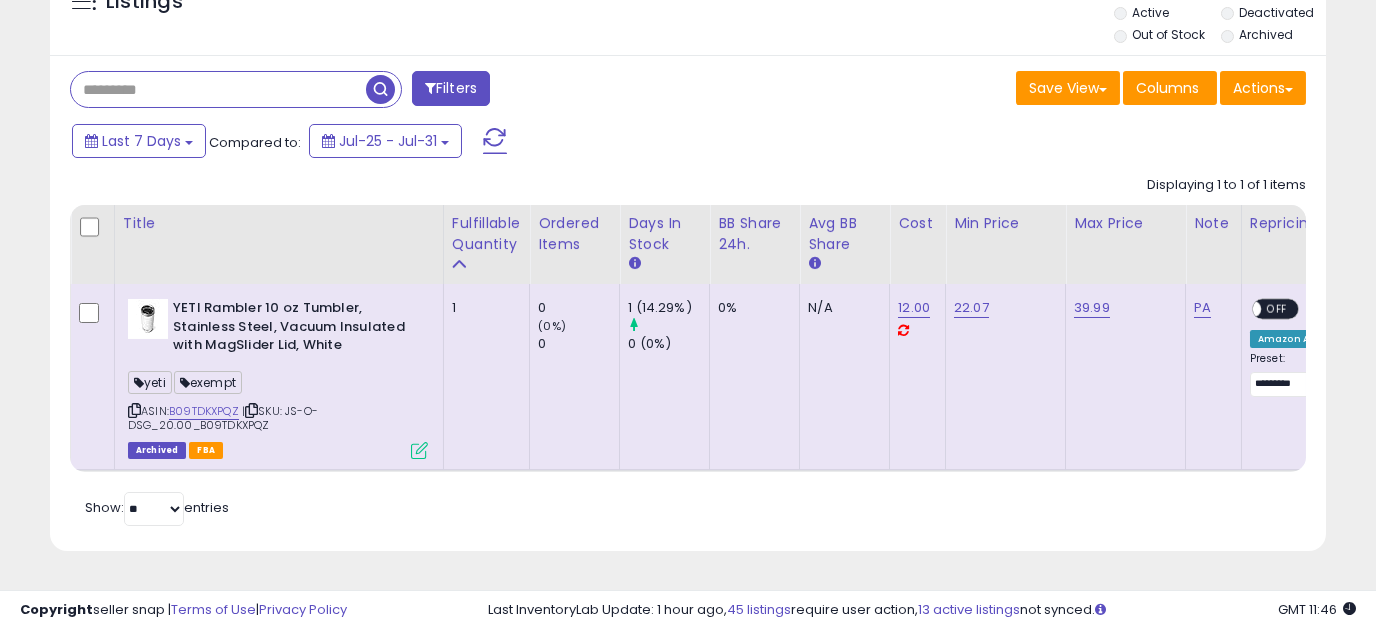 type 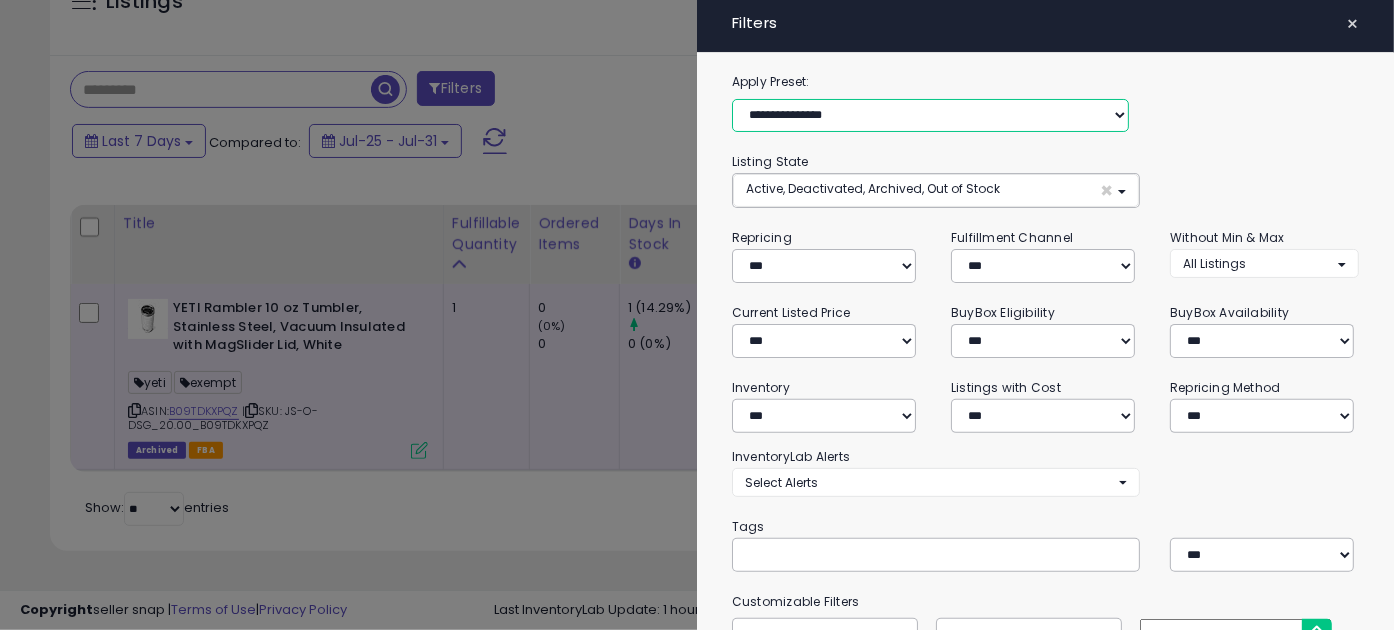 click on "**********" at bounding box center [930, 116] 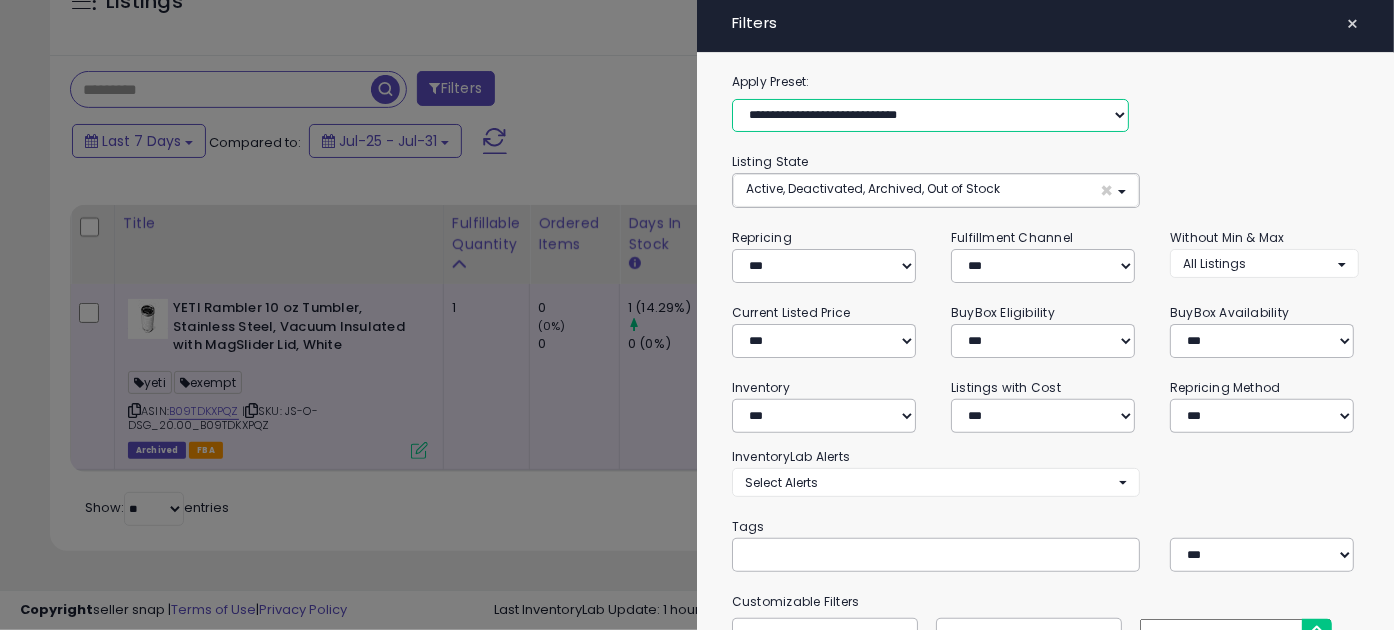 click on "**********" at bounding box center [930, 116] 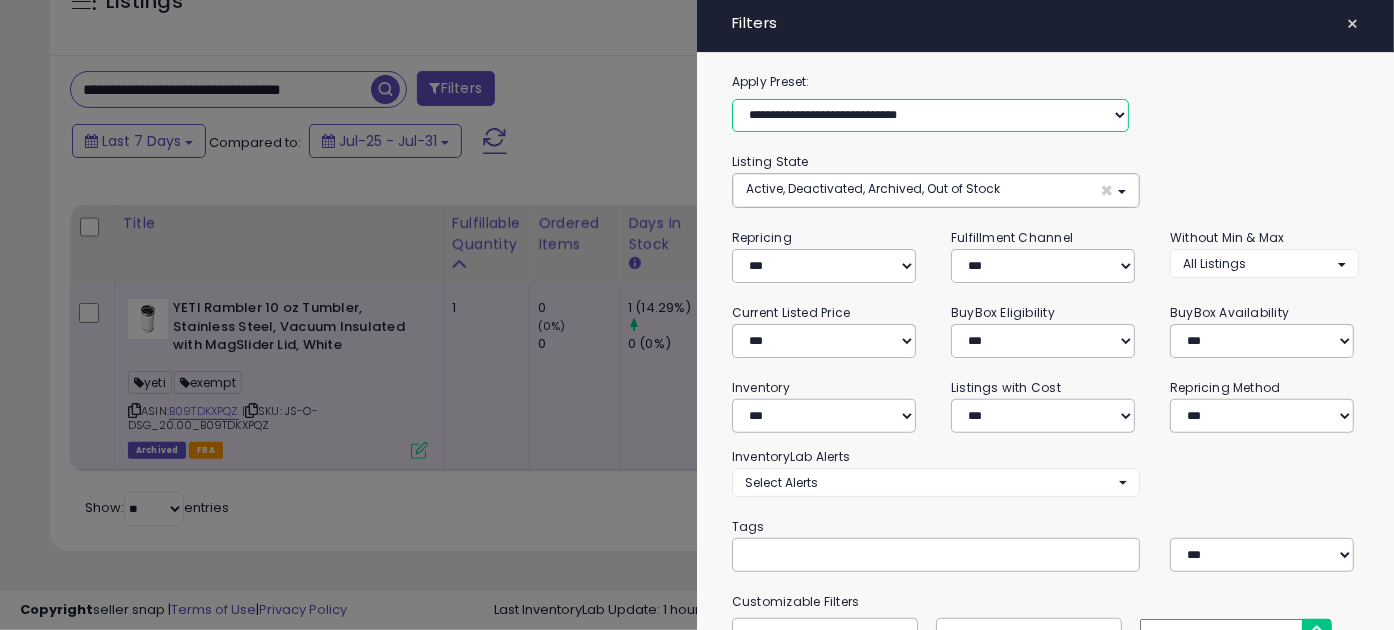 select on "*" 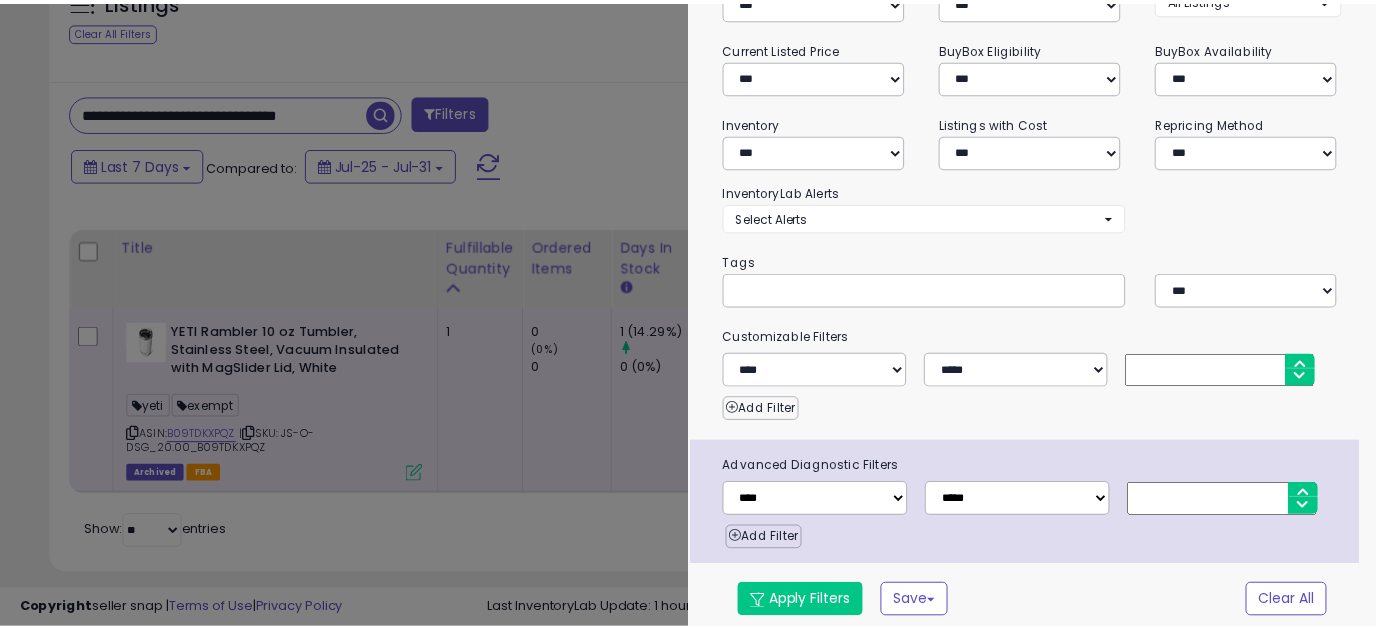 scroll, scrollTop: 268, scrollLeft: 0, axis: vertical 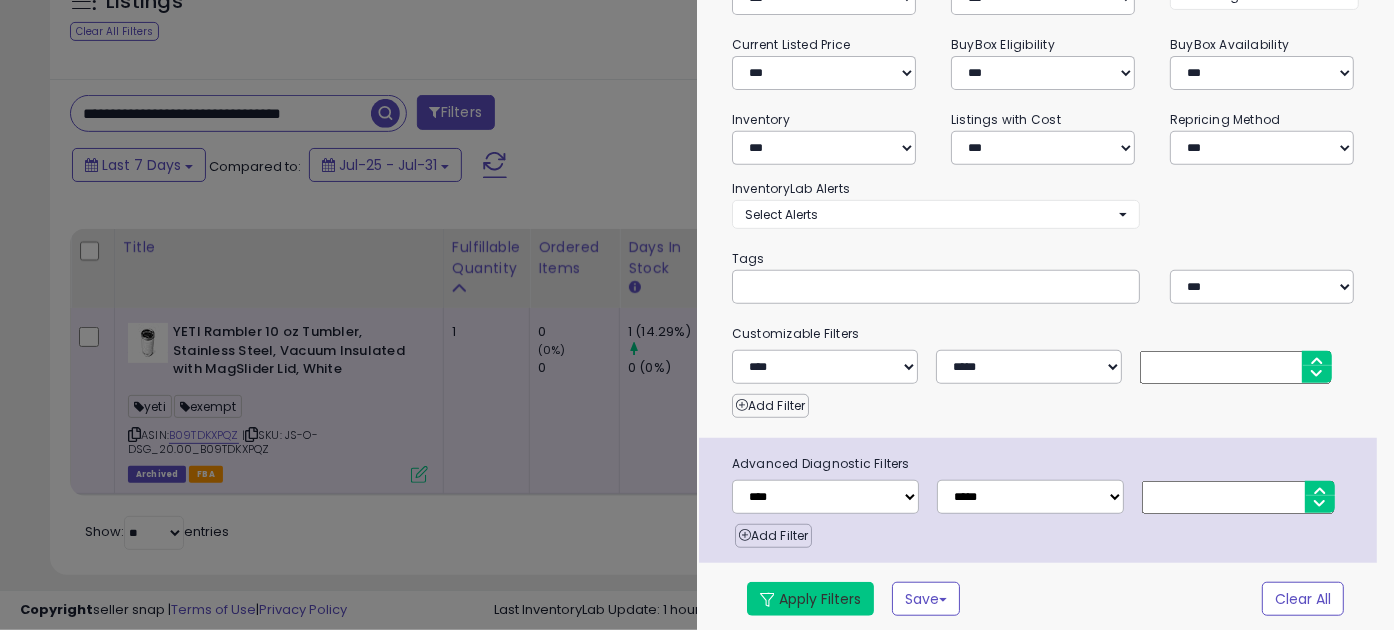 click on "Apply Filters" at bounding box center (810, 599) 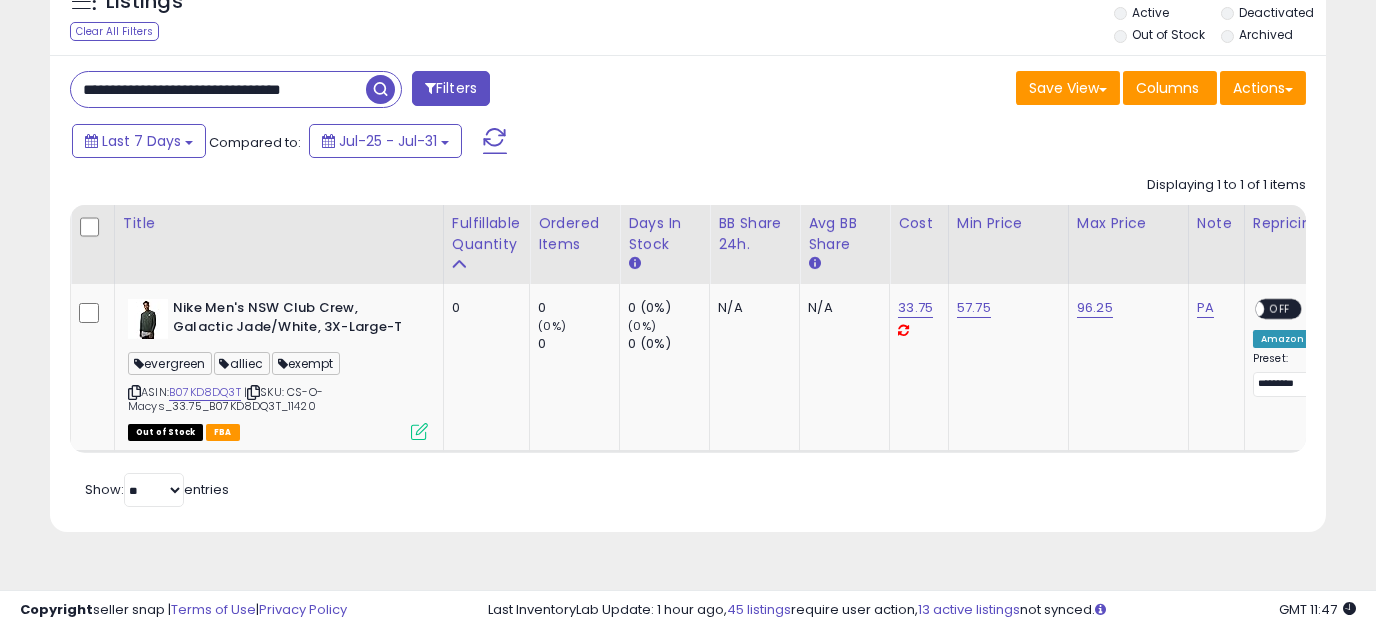 scroll, scrollTop: 0, scrollLeft: 38, axis: horizontal 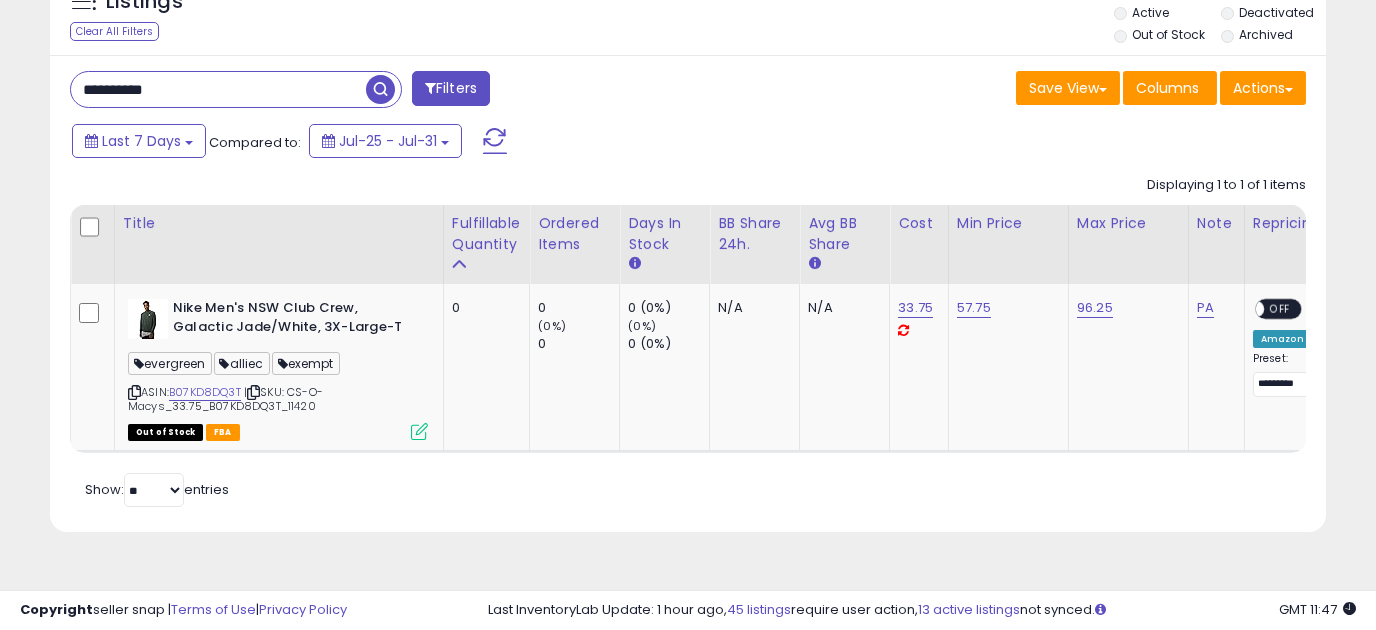 type on "**********" 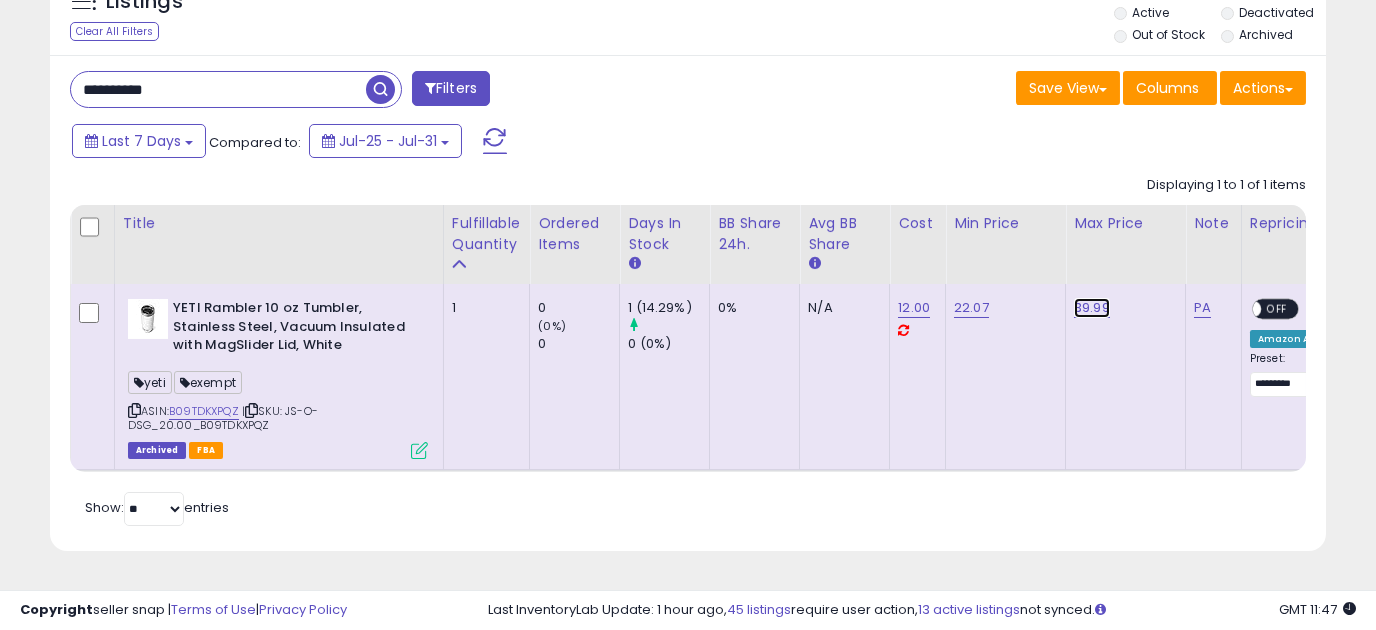 click on "39.99" at bounding box center [1092, 308] 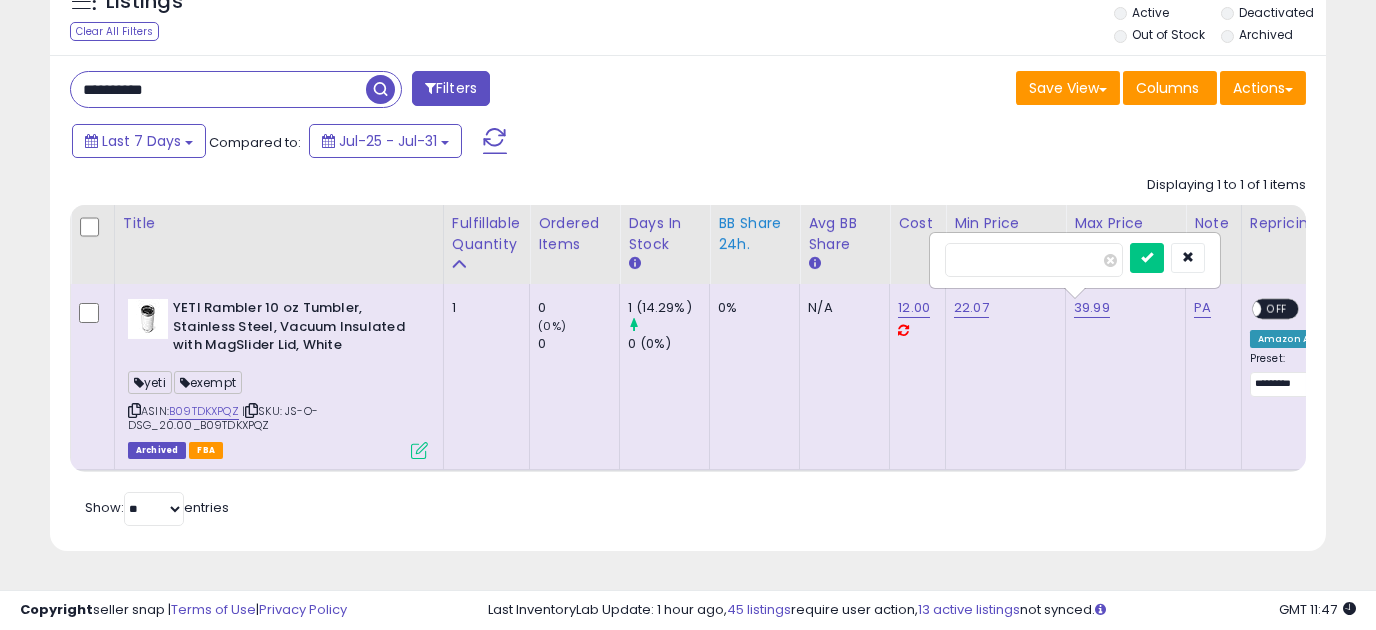 drag, startPoint x: 1013, startPoint y: 260, endPoint x: 735, endPoint y: 205, distance: 283.38843 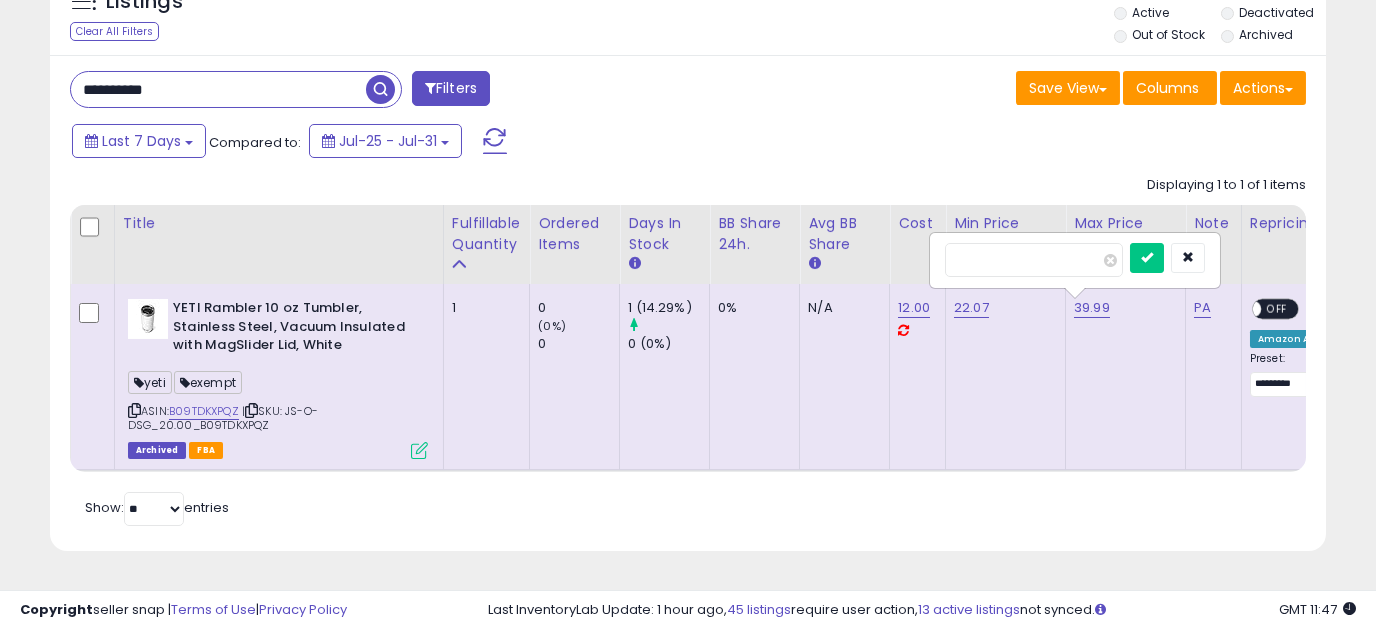 type on "*****" 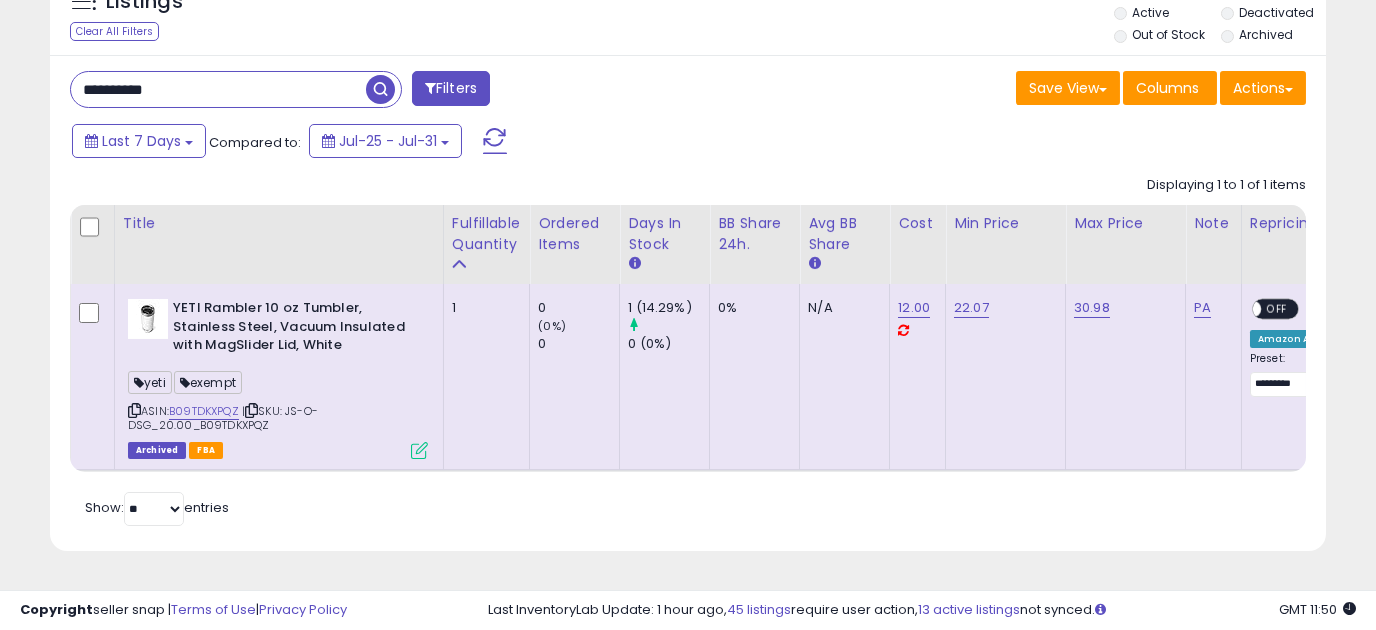drag, startPoint x: 233, startPoint y: 86, endPoint x: -49, endPoint y: 57, distance: 283.4872 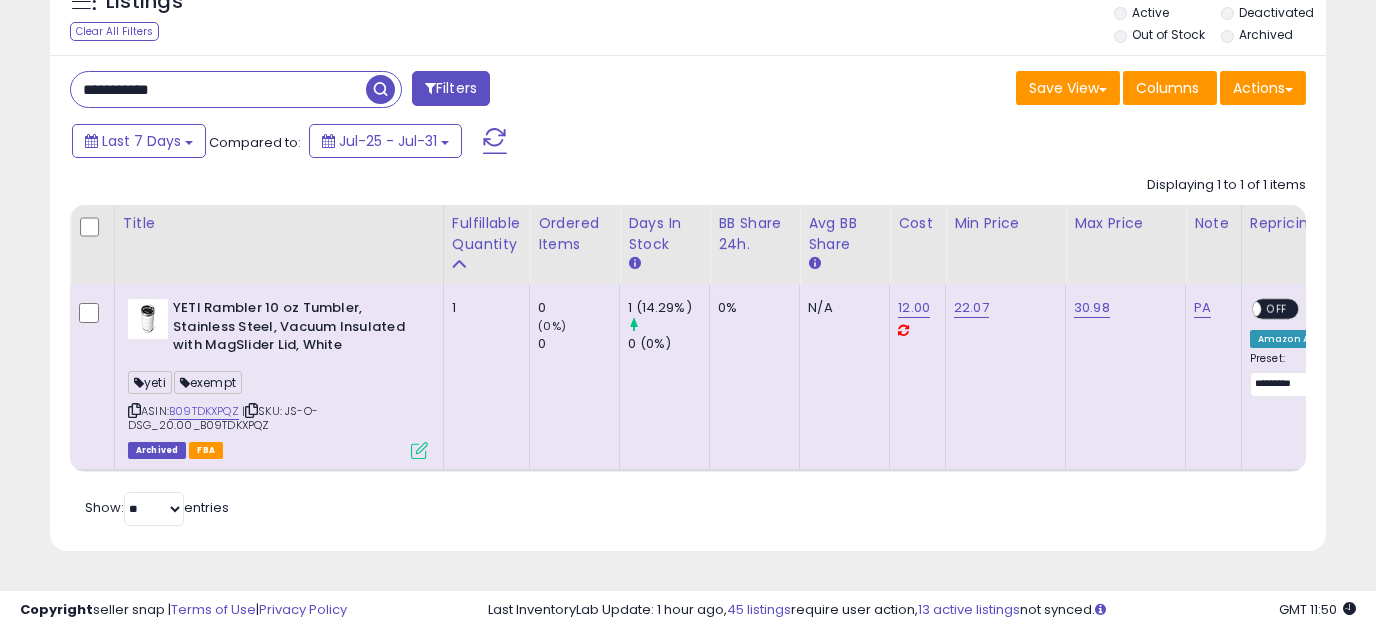 type on "**********" 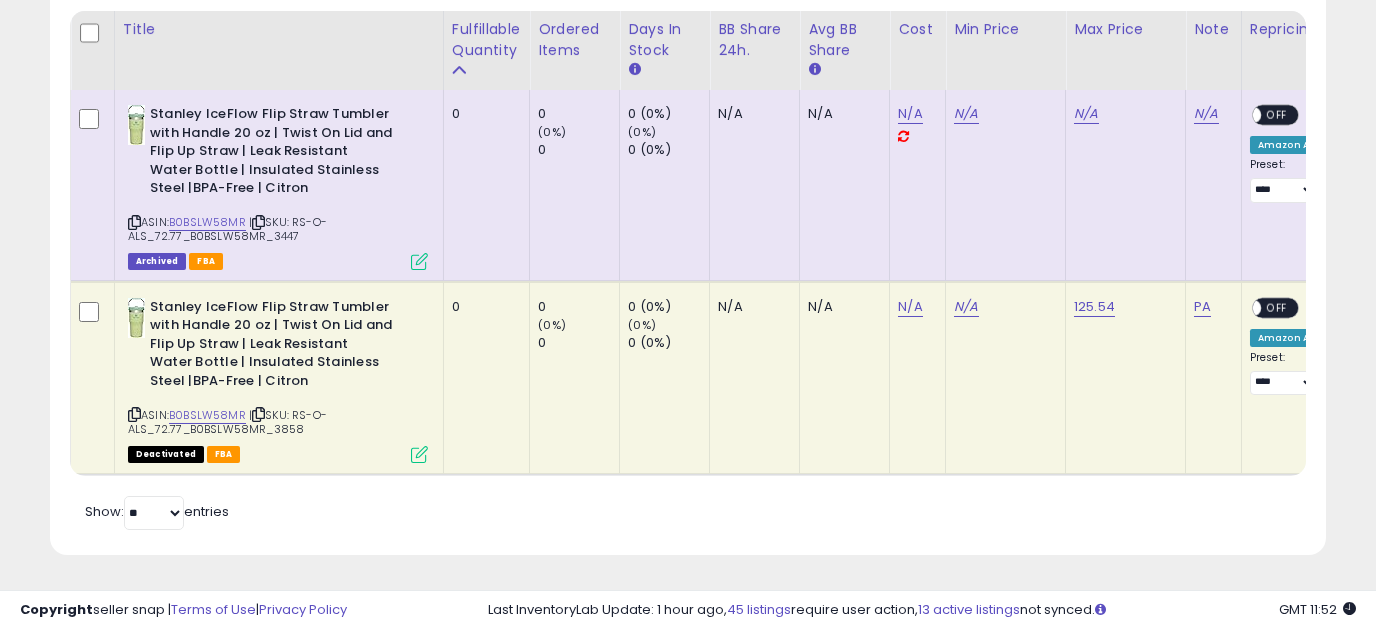 scroll, scrollTop: 461, scrollLeft: 0, axis: vertical 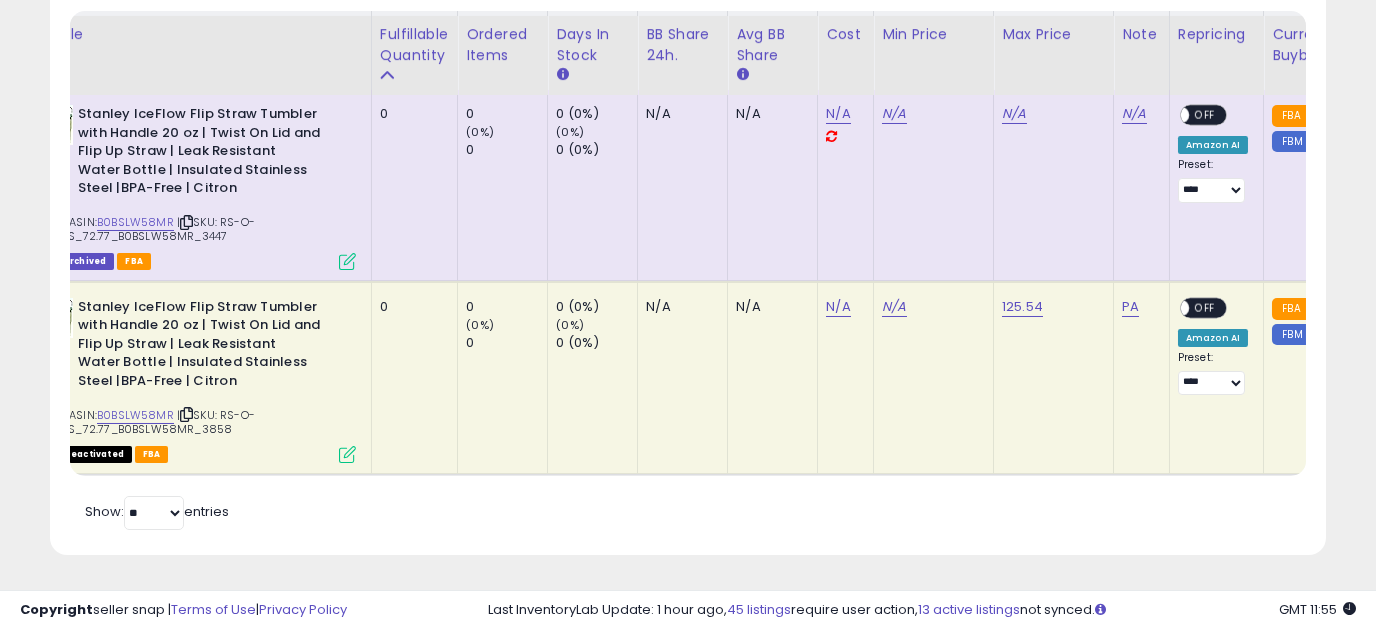 click on "**********" at bounding box center [688, 125] 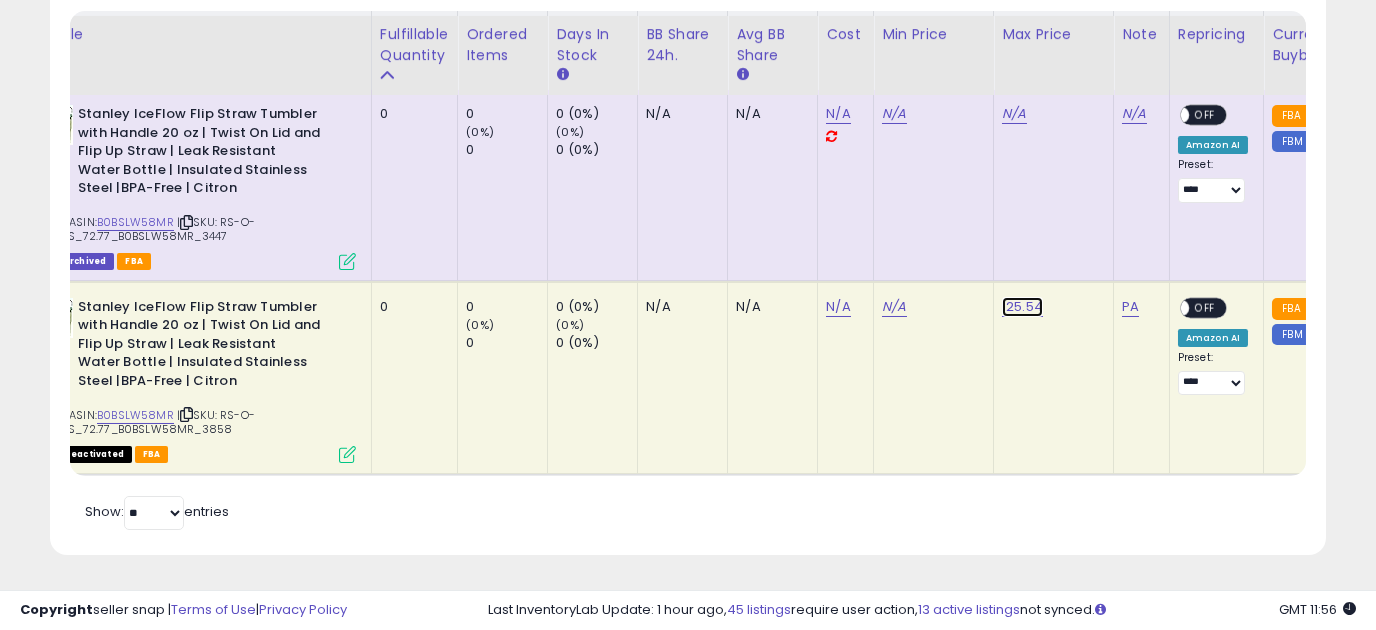 click on "125.54" at bounding box center [1022, 307] 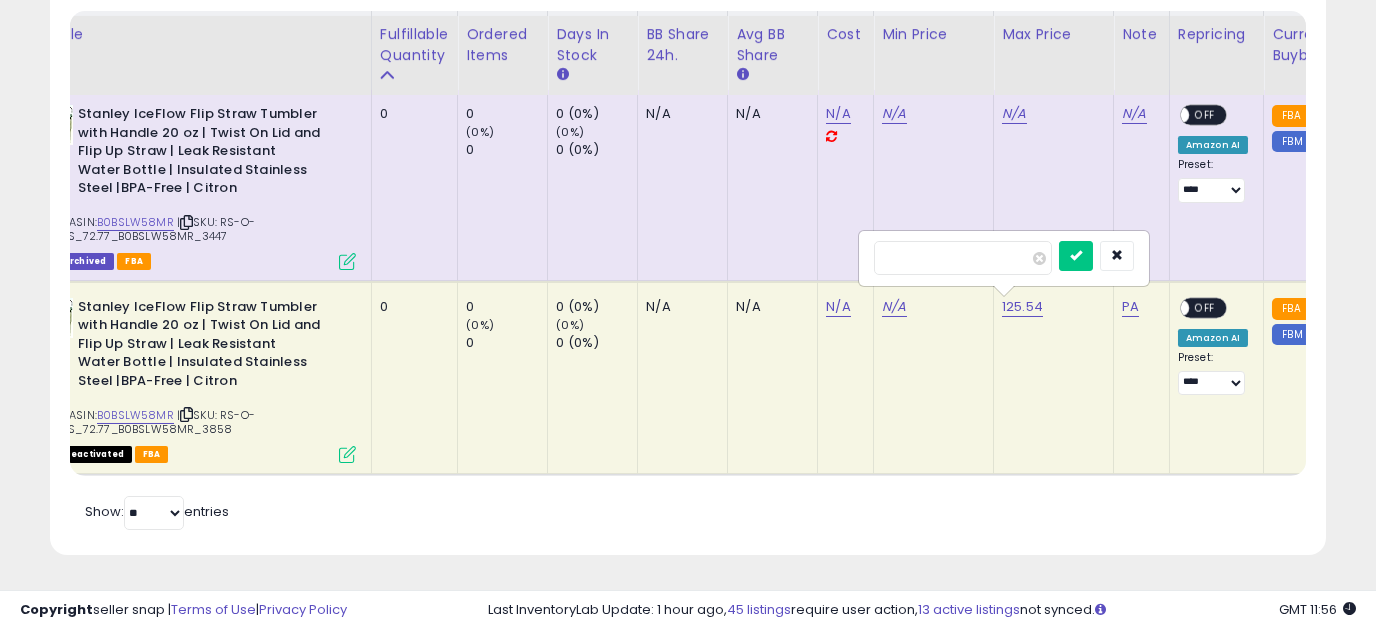 drag, startPoint x: 939, startPoint y: 244, endPoint x: 742, endPoint y: 202, distance: 201.4274 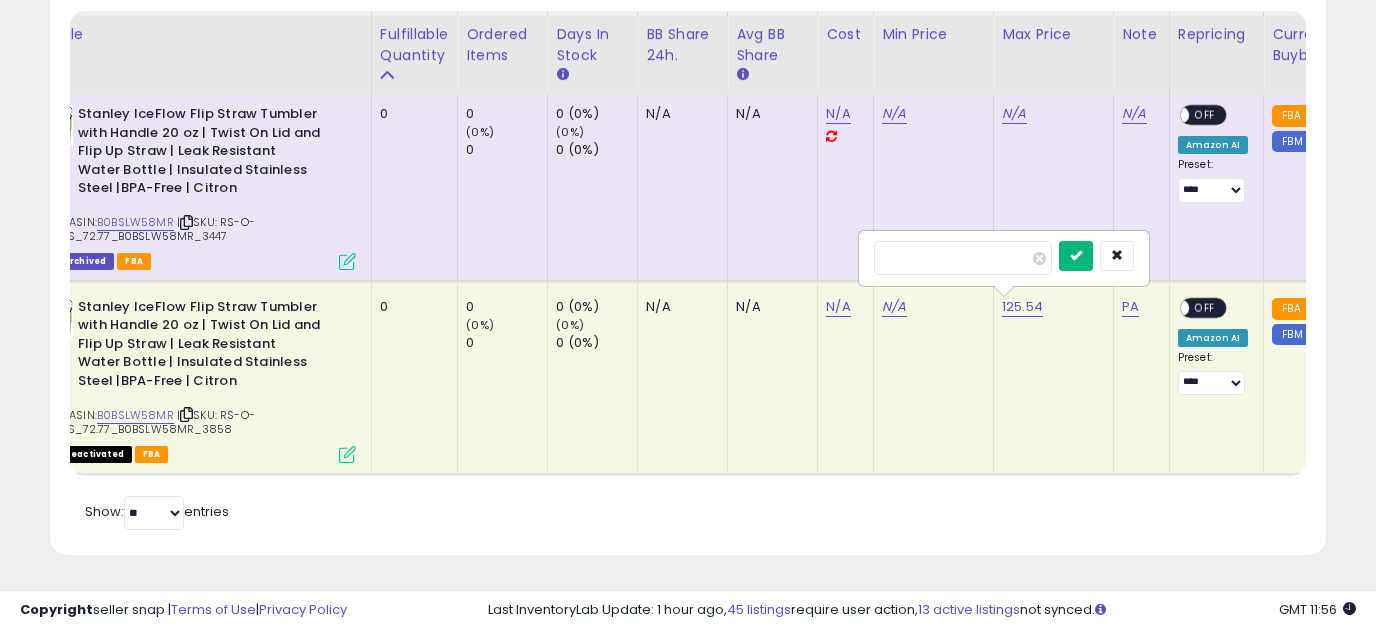 type on "*****" 